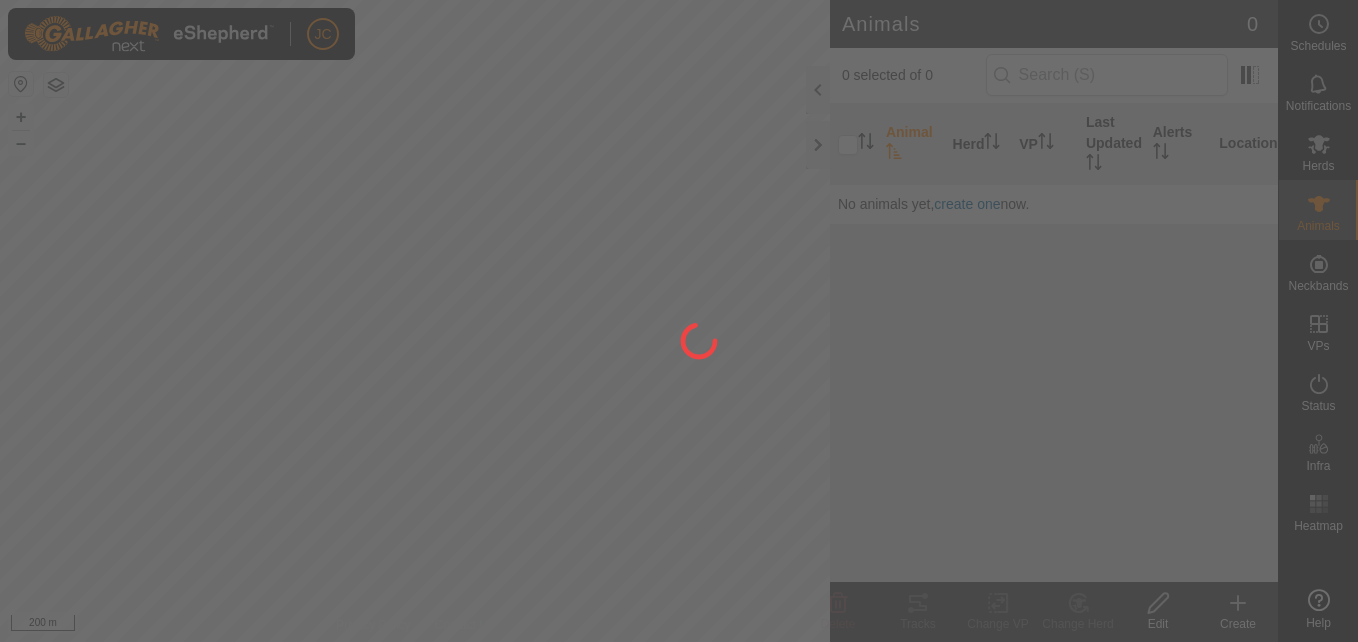 scroll, scrollTop: 0, scrollLeft: 0, axis: both 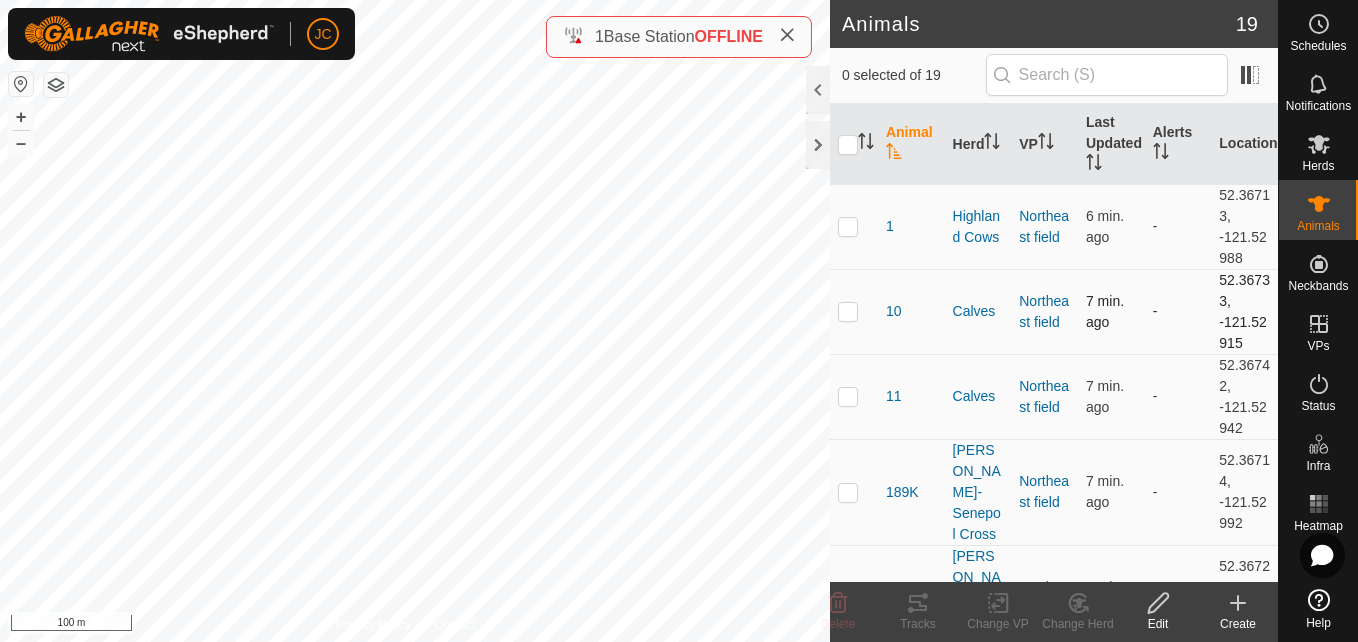 click on "Animals 19  0 selected of 19   Animal   Herd   VP   Last Updated   Alerts   Location   1   [GEOGRAPHIC_DATA]  6 min. ago  -   52.36713, -121.52988   10   [GEOGRAPHIC_DATA]  7 min. ago  -   52.36733, -121.52915   11   [GEOGRAPHIC_DATA]  7 min. ago  -   52.36742, -121.52942   189K   [PERSON_NAME]-[GEOGRAPHIC_DATA]  7 min. ago  -   52.36714, -121.52992   19J   [PERSON_NAME]-[GEOGRAPHIC_DATA]  7 min. ago  -   52.3672, -121.53007   2   [GEOGRAPHIC_DATA]  7 min. ago  -   52.367, -121.53007   222K   [PERSON_NAME]-[GEOGRAPHIC_DATA]  7 min. ago  -   52.36715, -121.52986   22D   [GEOGRAPHIC_DATA]  7 min. ago  -   52.3673, -121.52999   3   Highland-Senepol Cross Heifers  Northeast field  7 min. ago  -   52.36744, -121.52976   4   Highland-Senepol Cross Heifers  Northeast field  7 min. ago  -   52.36731, -121.52953   5   Highland-Senepol Cross Heifers  Northeast field  7 min. ago  -   52.36691, -121.52987   56K   [PERSON_NAME]-[GEOGRAPHIC_DATA] 7" 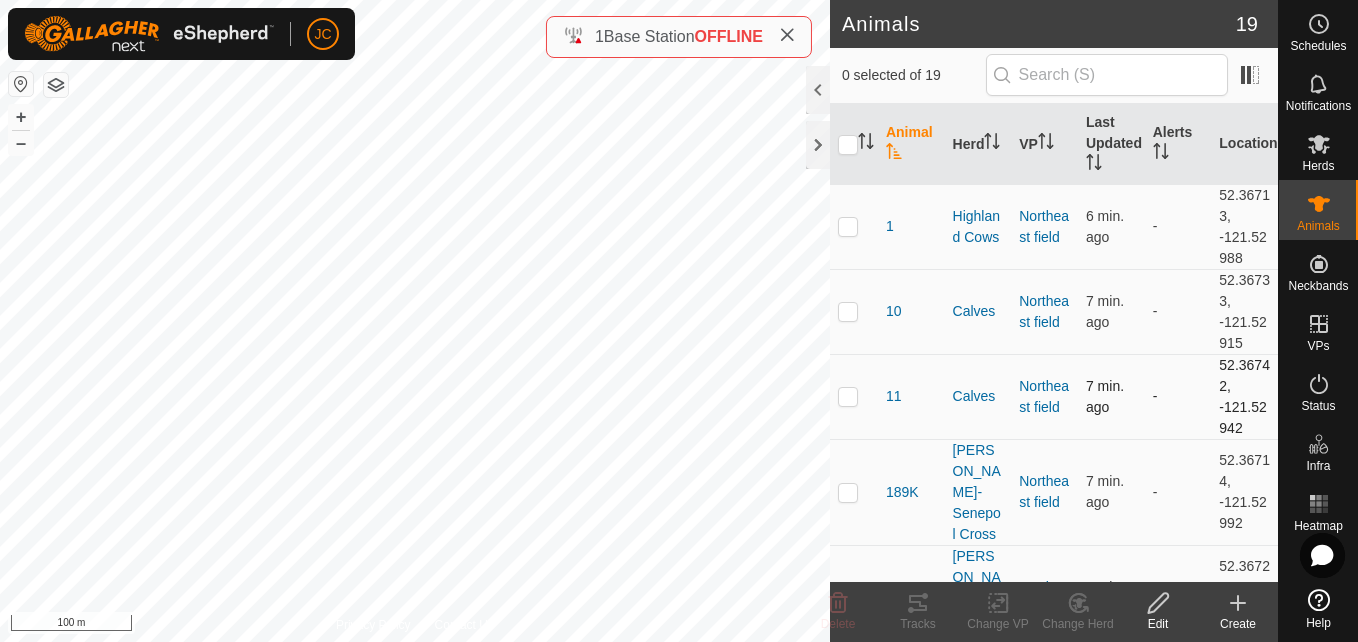 click on "Animals 19  0 selected of 19   Animal   Herd   VP   Last Updated   Alerts   Location   1   [GEOGRAPHIC_DATA]  6 min. ago  -   52.36713, -121.52988   10   [GEOGRAPHIC_DATA]  7 min. ago  -   52.36733, -121.52915   11   [GEOGRAPHIC_DATA]  7 min. ago  -   52.36742, -121.52942   189K   [PERSON_NAME]-[GEOGRAPHIC_DATA]  7 min. ago  -   52.36714, -121.52992   19J   [PERSON_NAME]-[GEOGRAPHIC_DATA]  7 min. ago  -   52.3672, -121.53007   2   [GEOGRAPHIC_DATA]  7 min. ago  -   52.367, -121.53007   222K   [PERSON_NAME]-[GEOGRAPHIC_DATA]  7 min. ago  -   52.36715, -121.52986   22D   [GEOGRAPHIC_DATA]  7 min. ago  -   52.3673, -121.52999   3   Highland-Senepol Cross Heifers  Northeast field  7 min. ago  -   52.36744, -121.52976   4   Highland-Senepol Cross Heifers  Northeast field  7 min. ago  -   52.36731, -121.52953   5   Highland-Senepol Cross Heifers  Northeast field  7 min. ago  -   52.36691, -121.52987   56K   [PERSON_NAME]-[GEOGRAPHIC_DATA] 7" 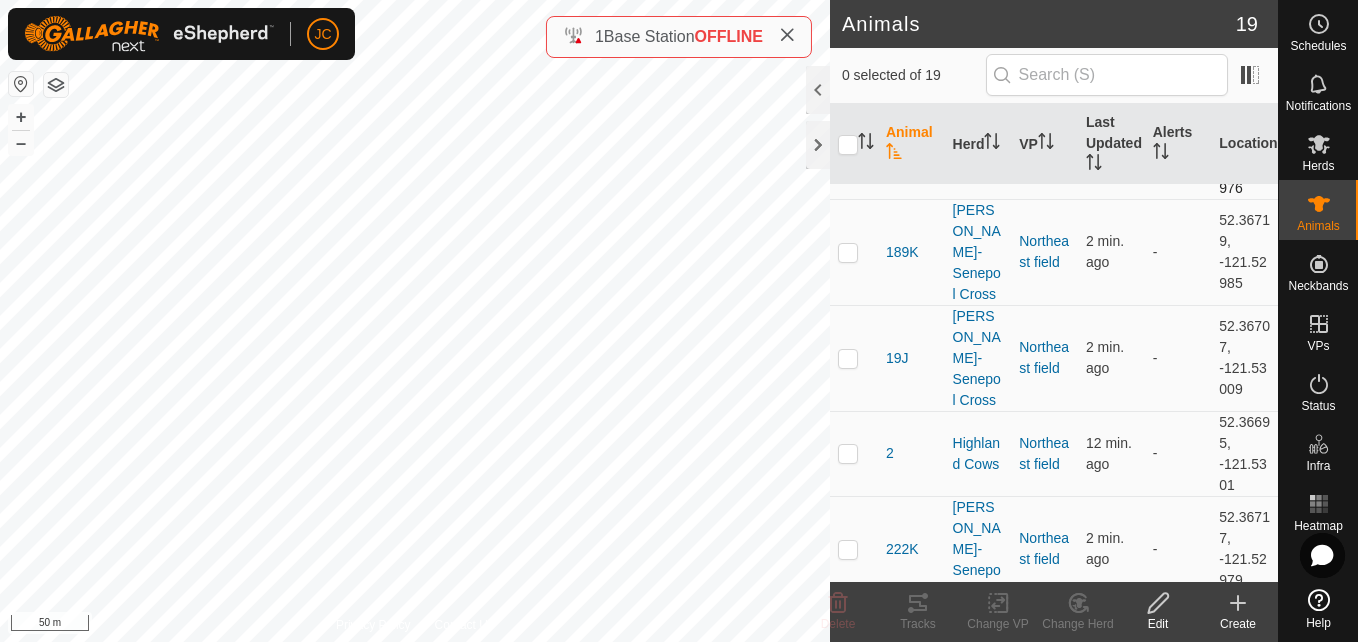 scroll, scrollTop: 301, scrollLeft: 0, axis: vertical 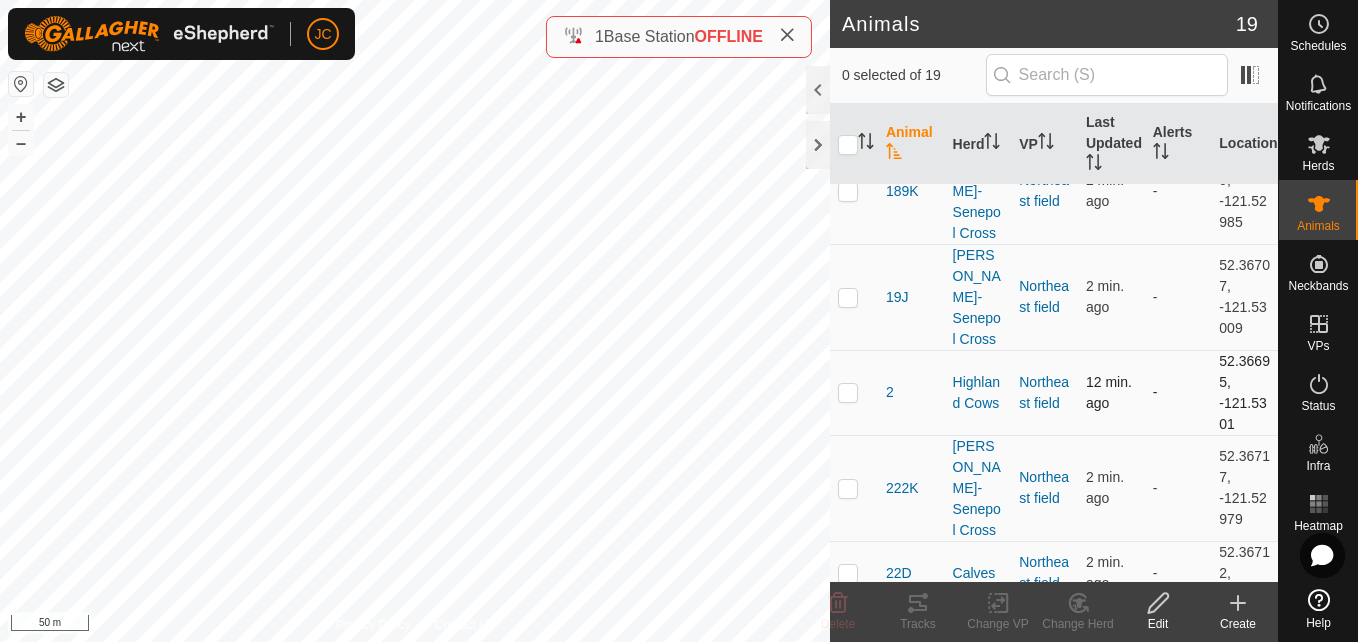 click at bounding box center [848, 392] 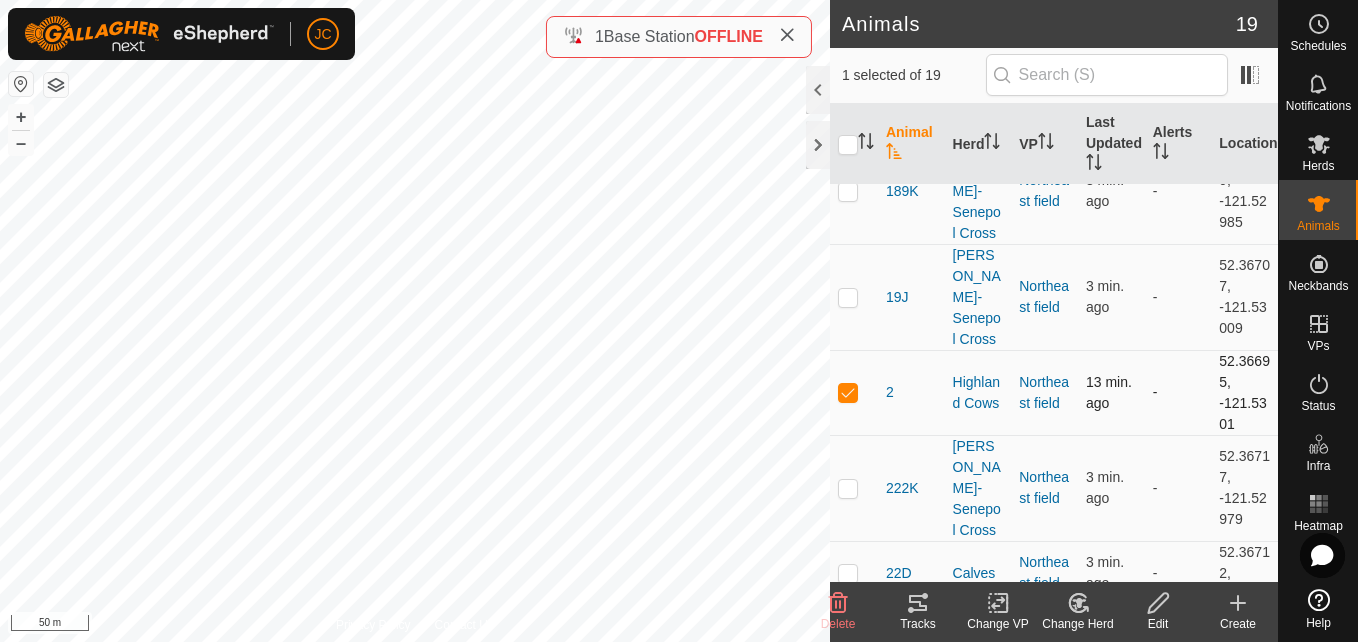 click on "52.36695, -121.5301" at bounding box center (1244, 392) 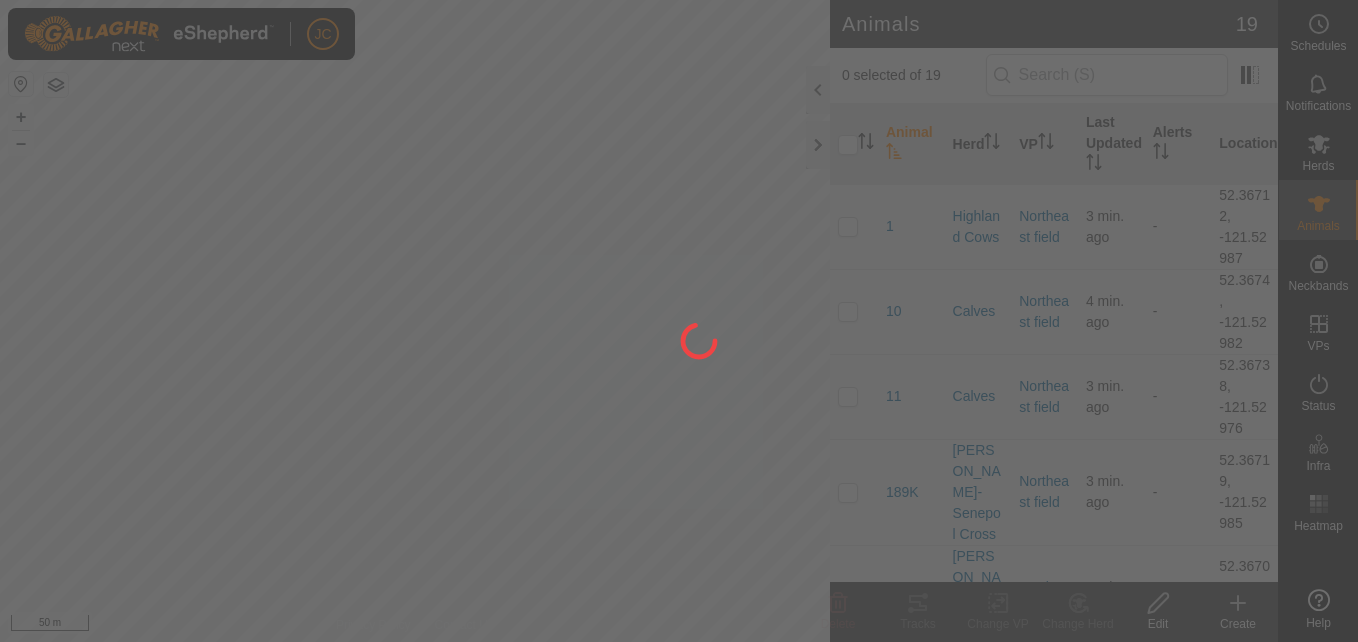 scroll, scrollTop: 0, scrollLeft: 0, axis: both 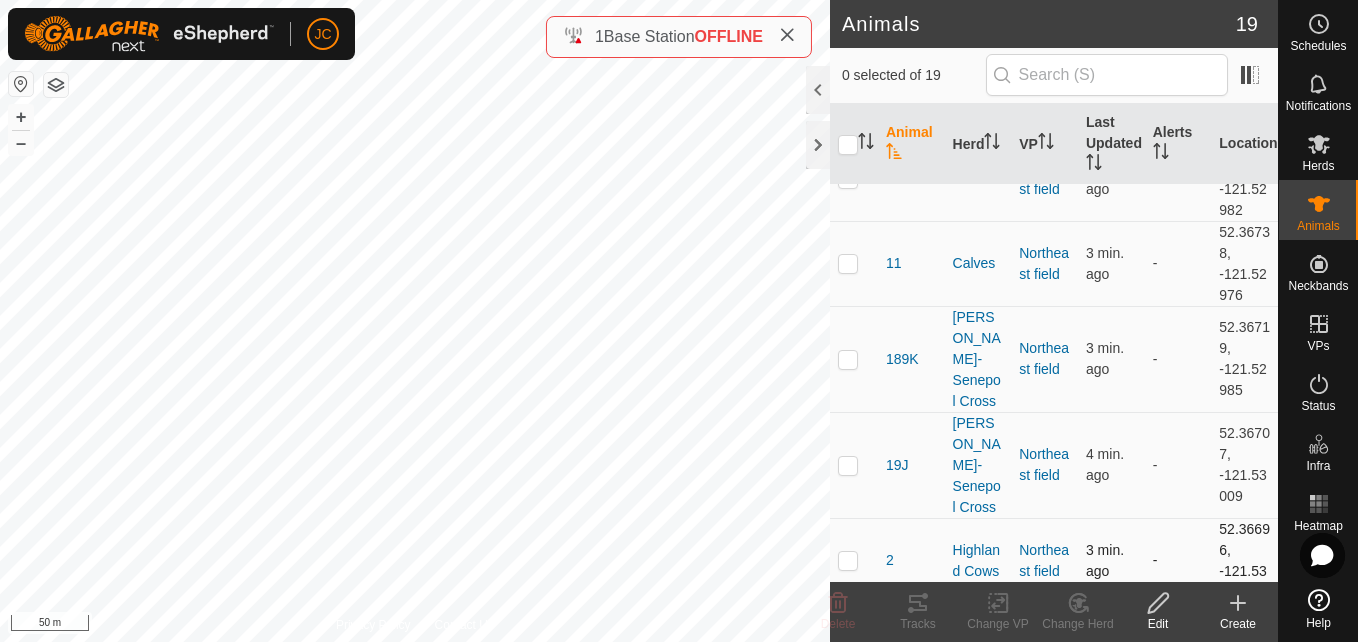 click at bounding box center (848, 560) 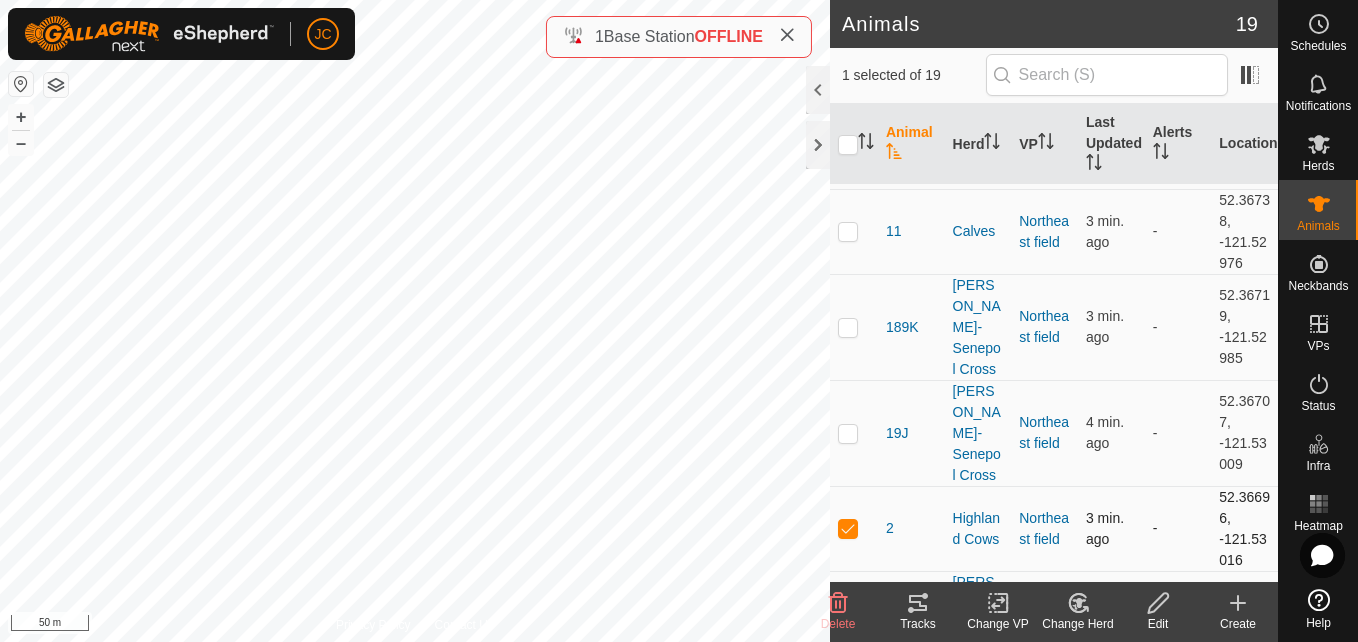 scroll, scrollTop: 166, scrollLeft: 0, axis: vertical 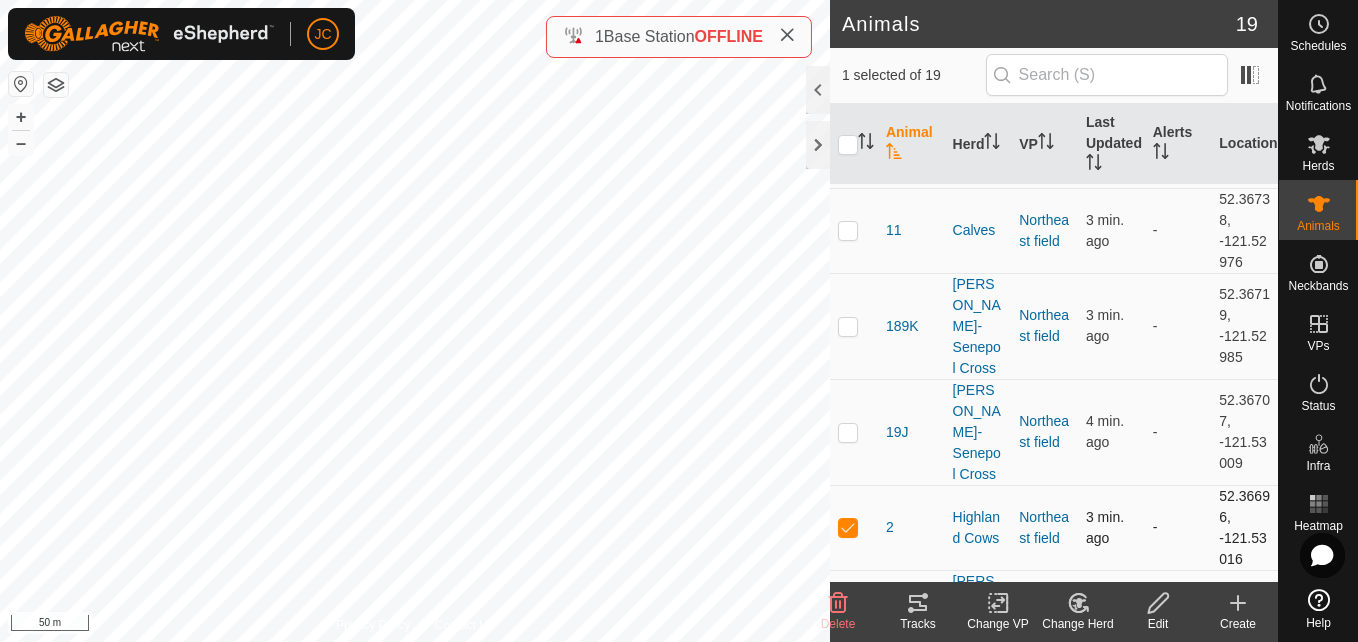 click on "52.36696, -121.53016" at bounding box center (1244, 527) 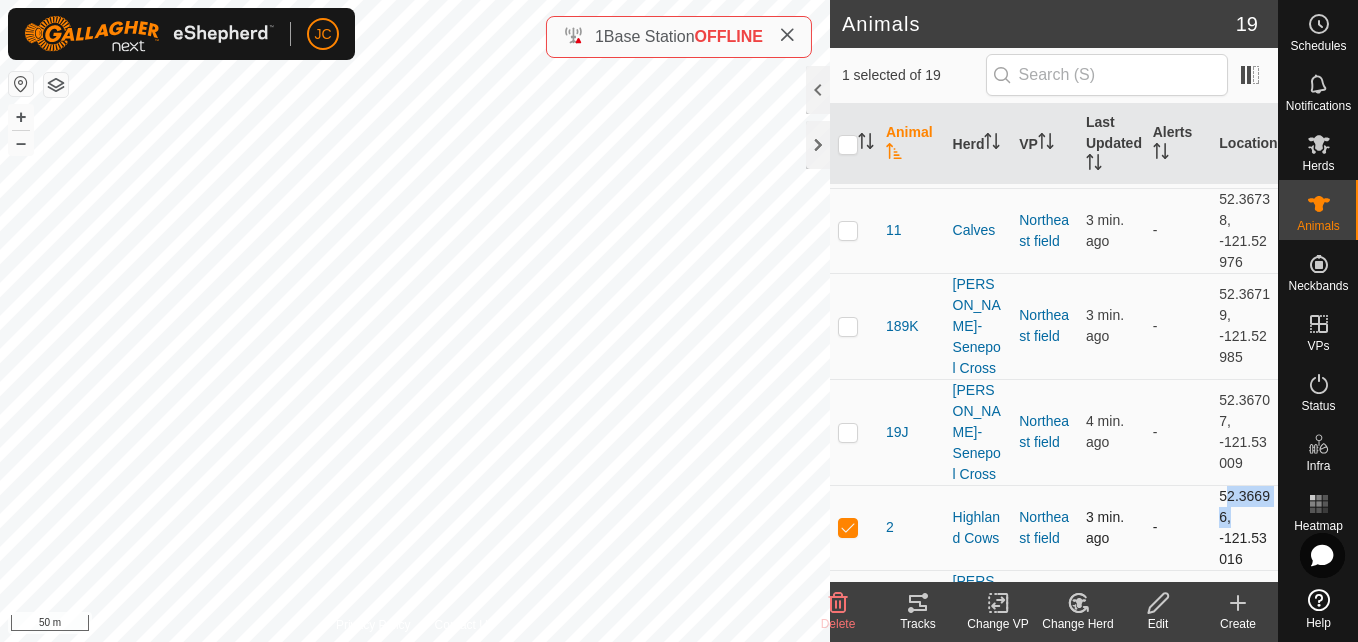 click on "52.36696, -121.53016" at bounding box center [1244, 527] 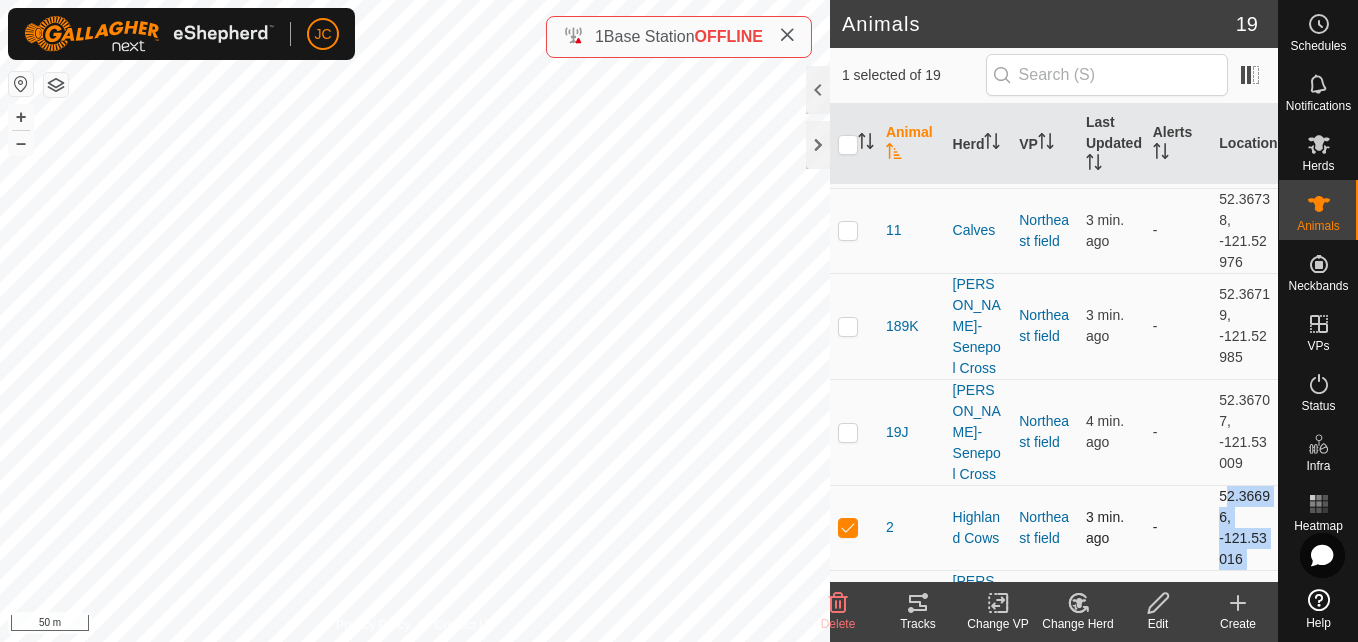 click on "52.36696, -121.53016" at bounding box center [1244, 527] 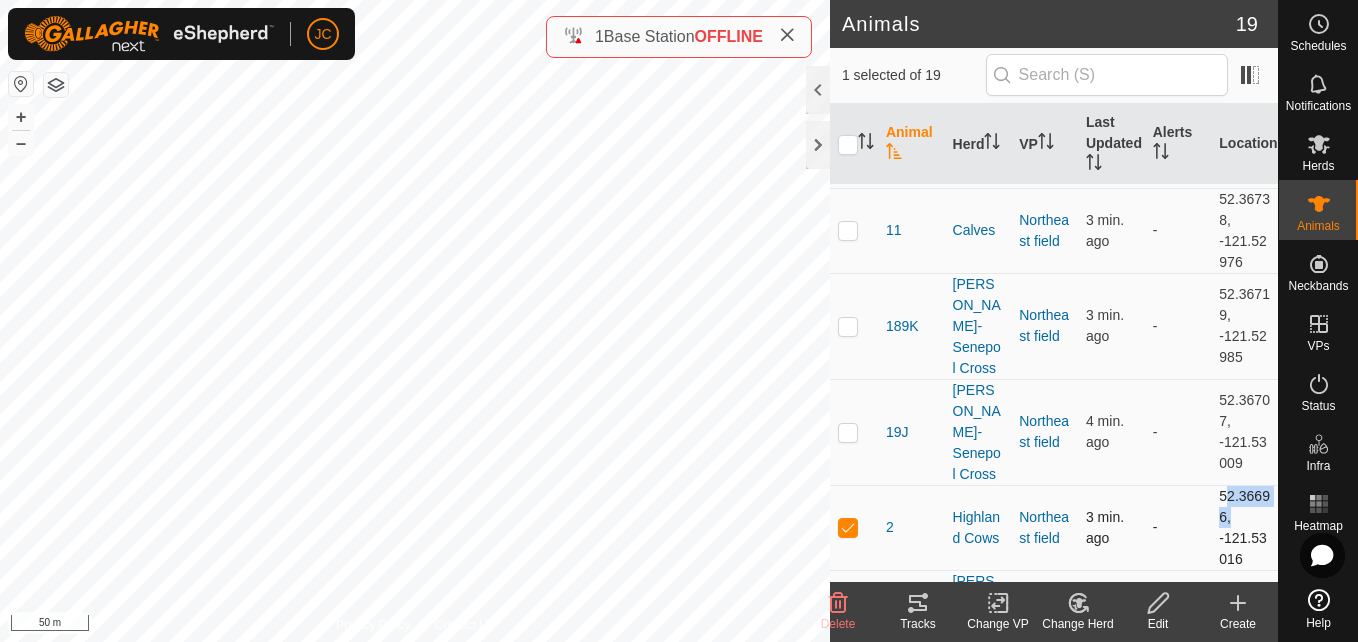 click on "52.36696, -121.53016" at bounding box center [1244, 527] 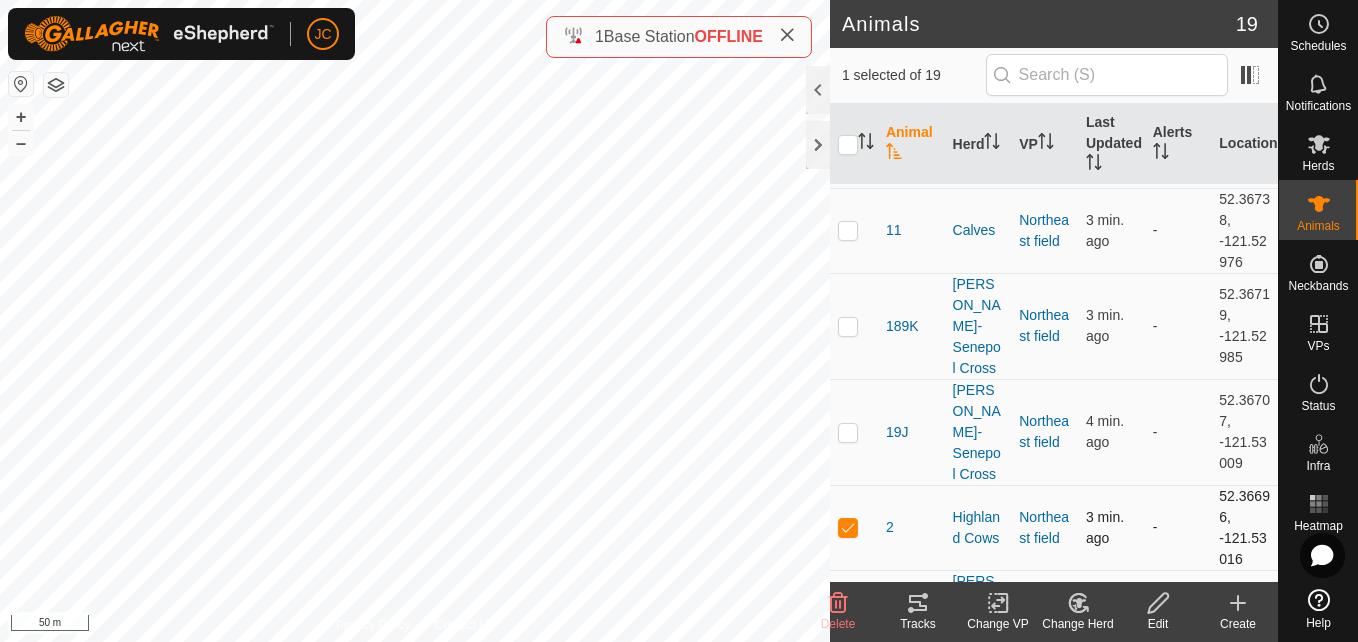 click on "52.36696, -121.53016" at bounding box center [1244, 527] 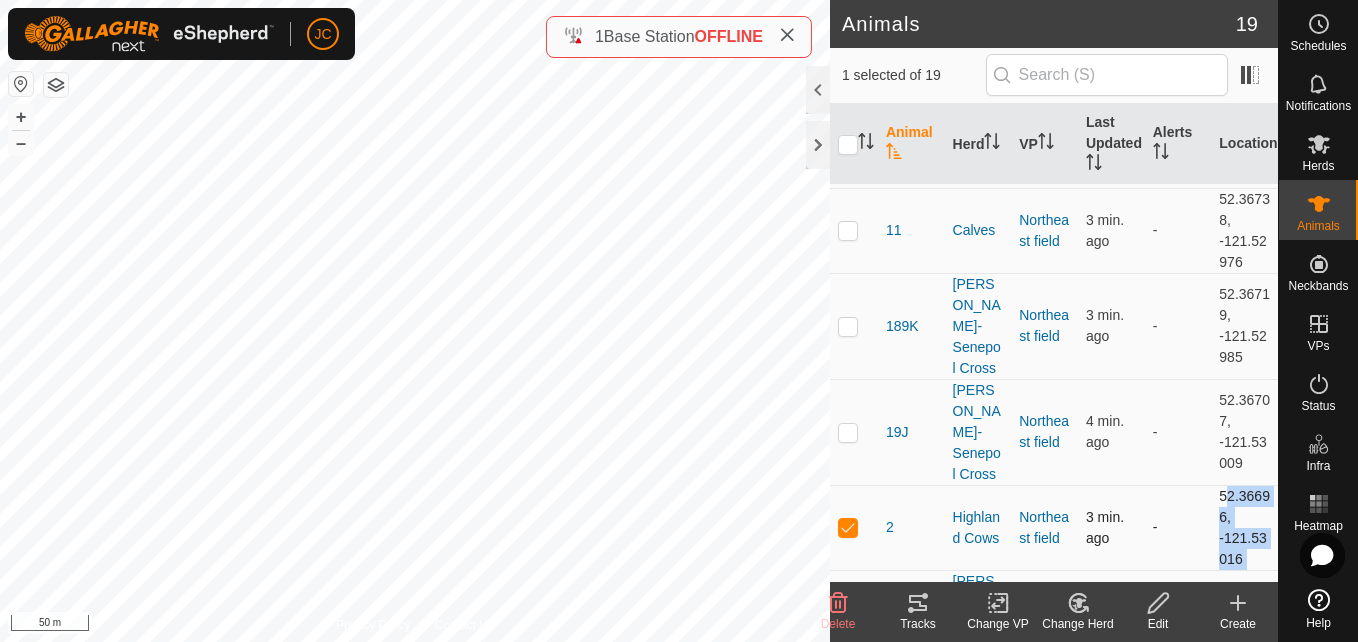 click on "52.36696, -121.53016" at bounding box center [1244, 527] 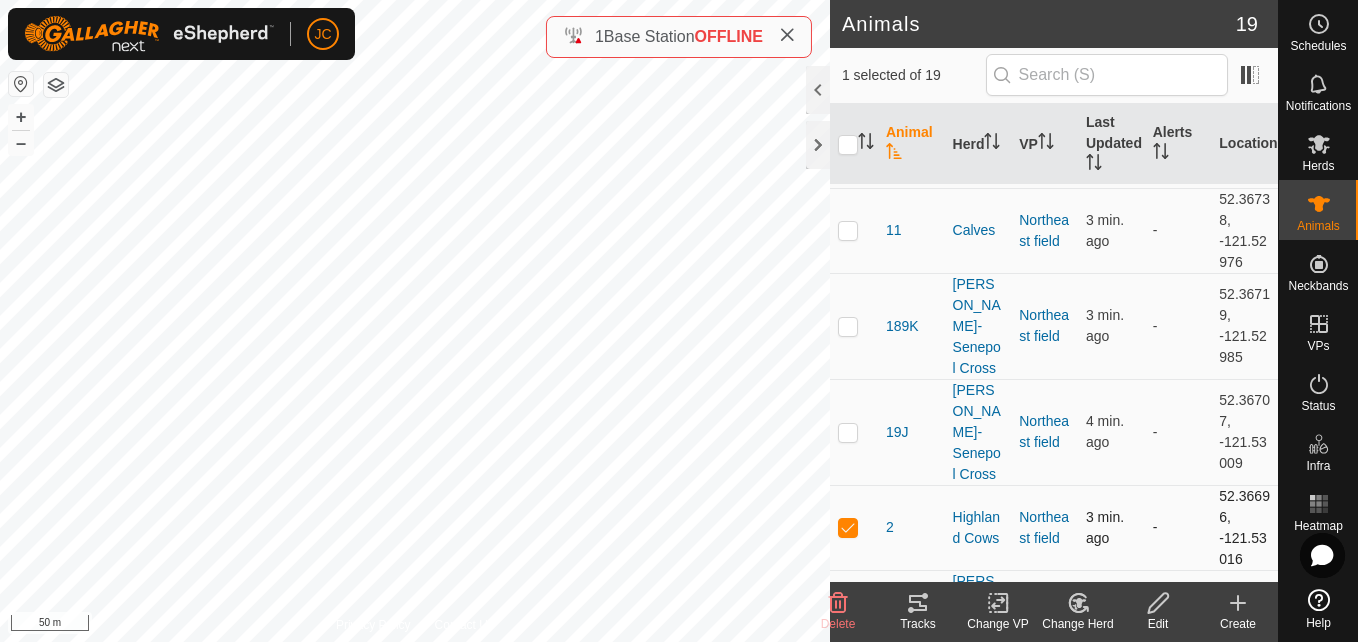 drag, startPoint x: 1230, startPoint y: 518, endPoint x: 1200, endPoint y: 497, distance: 36.619667 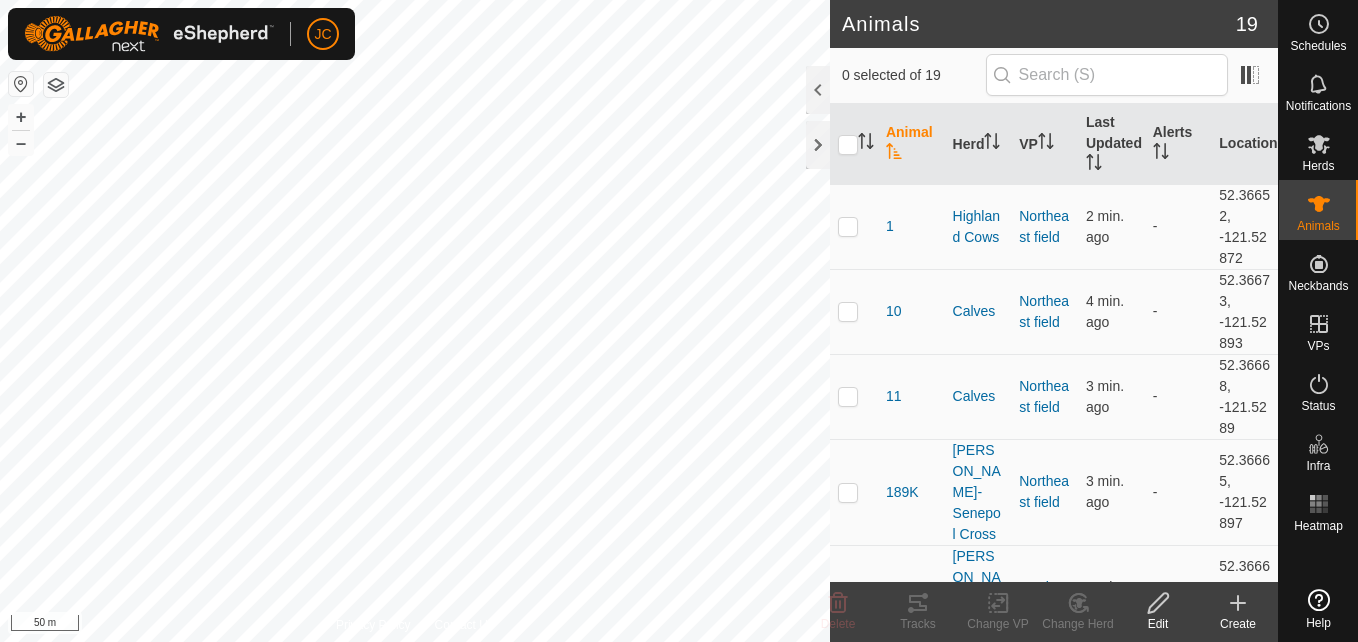 scroll, scrollTop: 0, scrollLeft: 0, axis: both 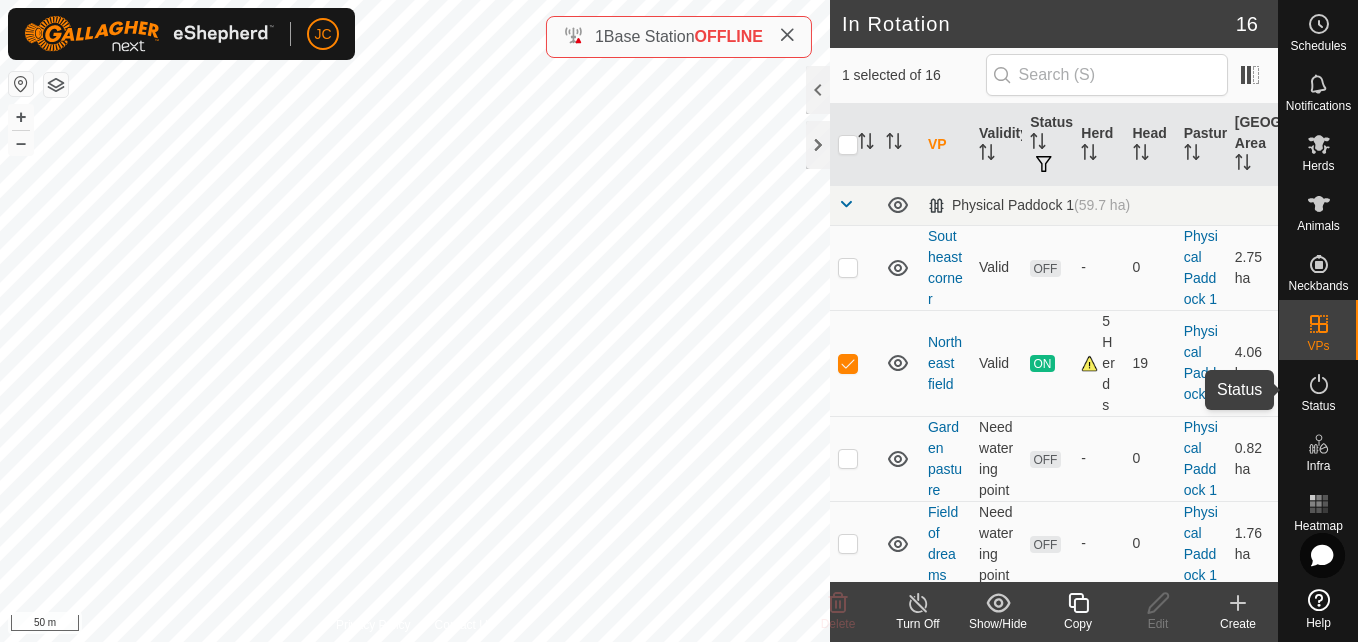 click 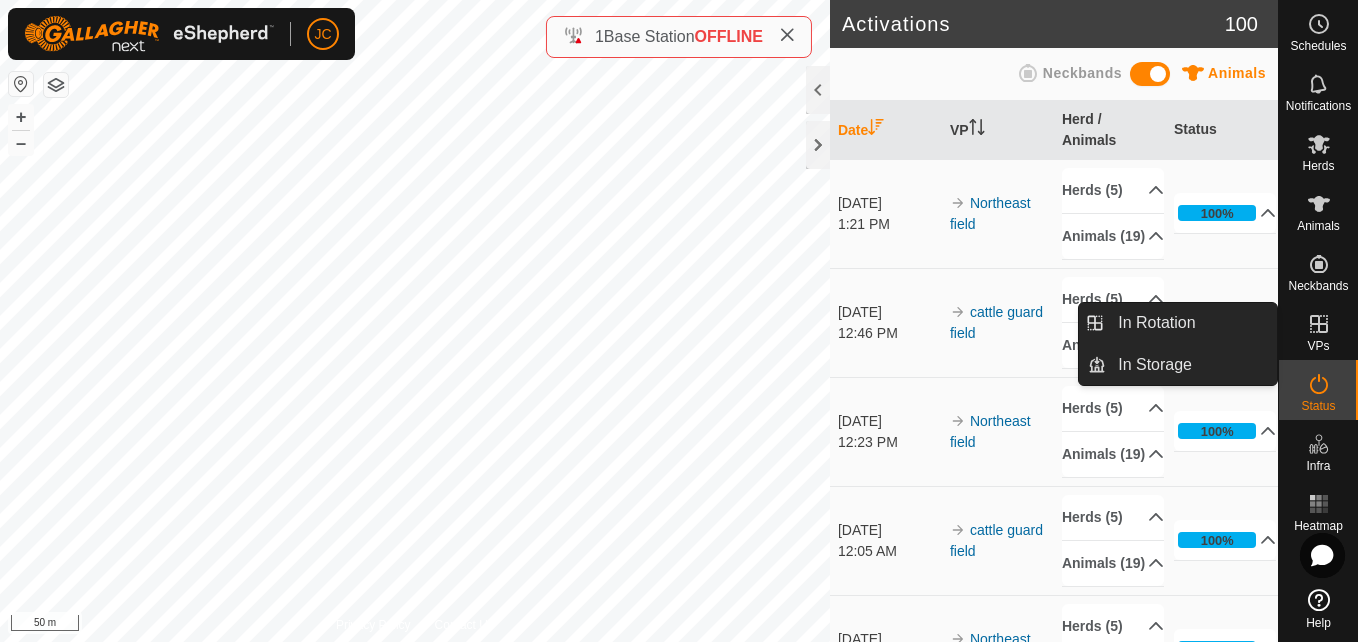 click 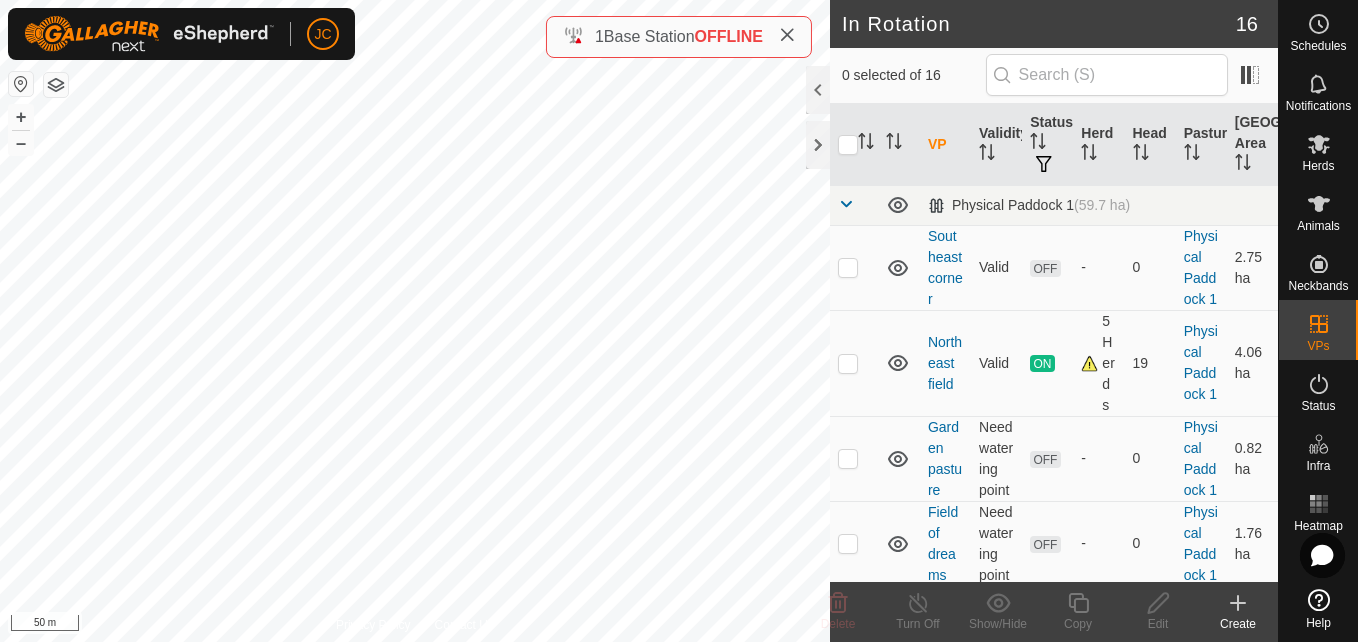 checkbox on "true" 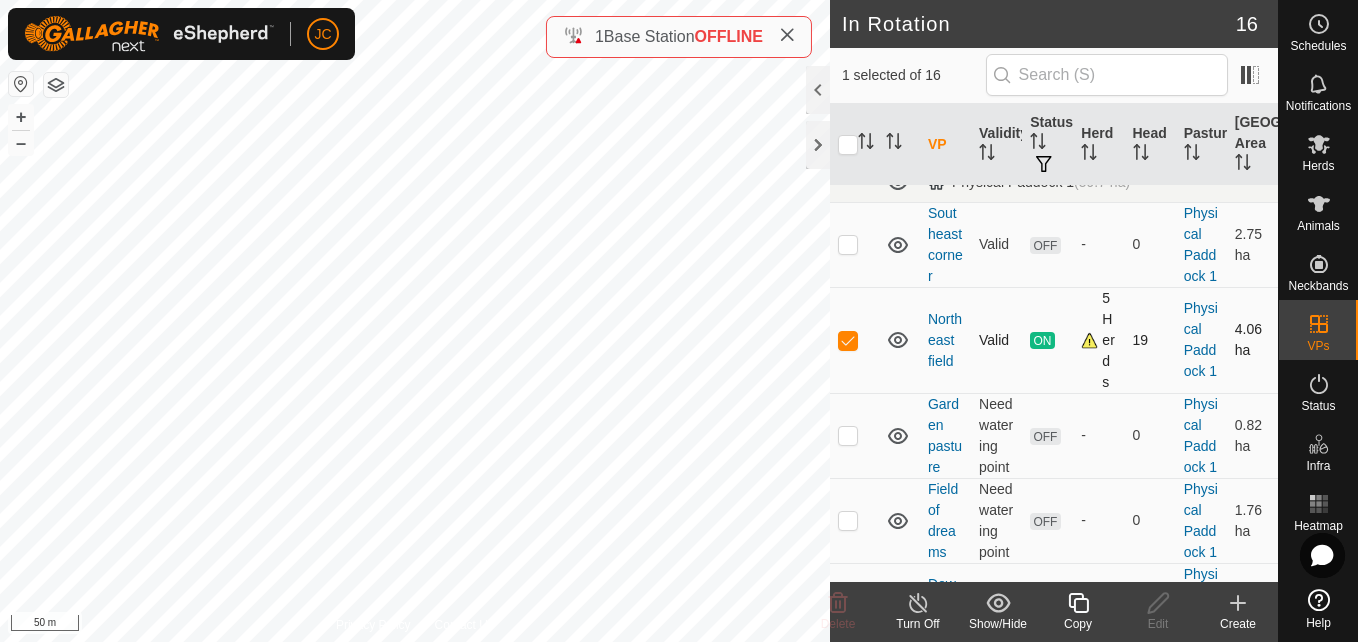 scroll, scrollTop: 27, scrollLeft: 0, axis: vertical 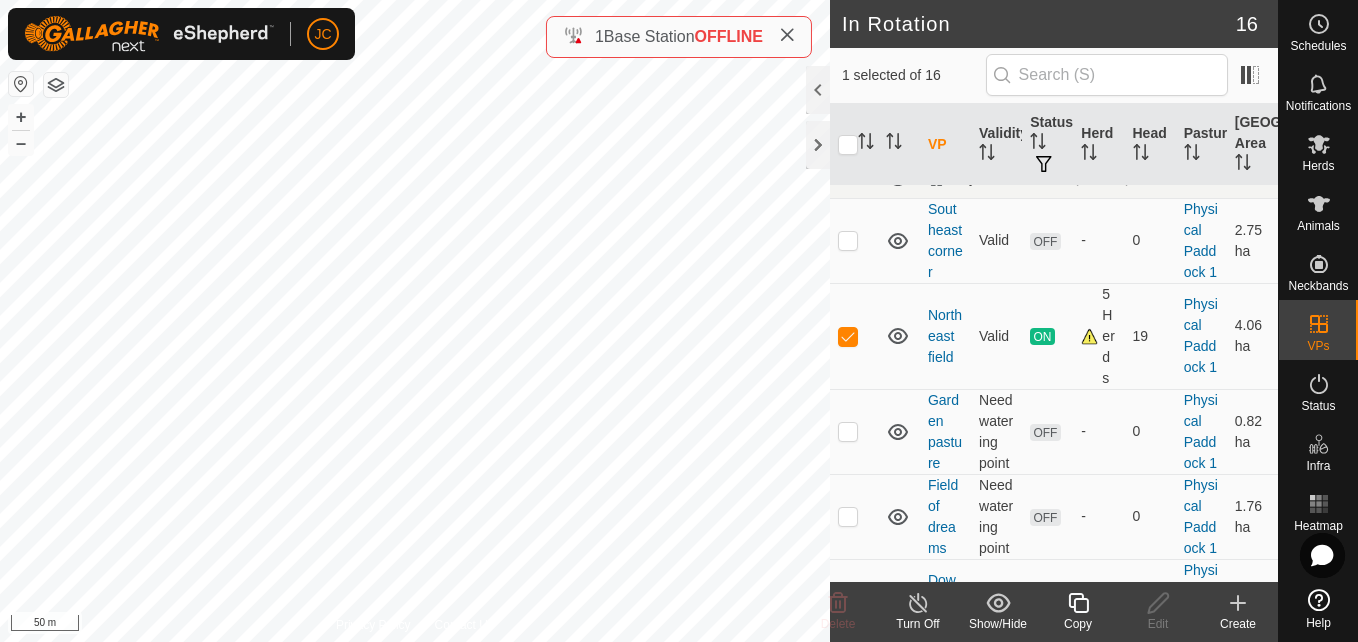 click 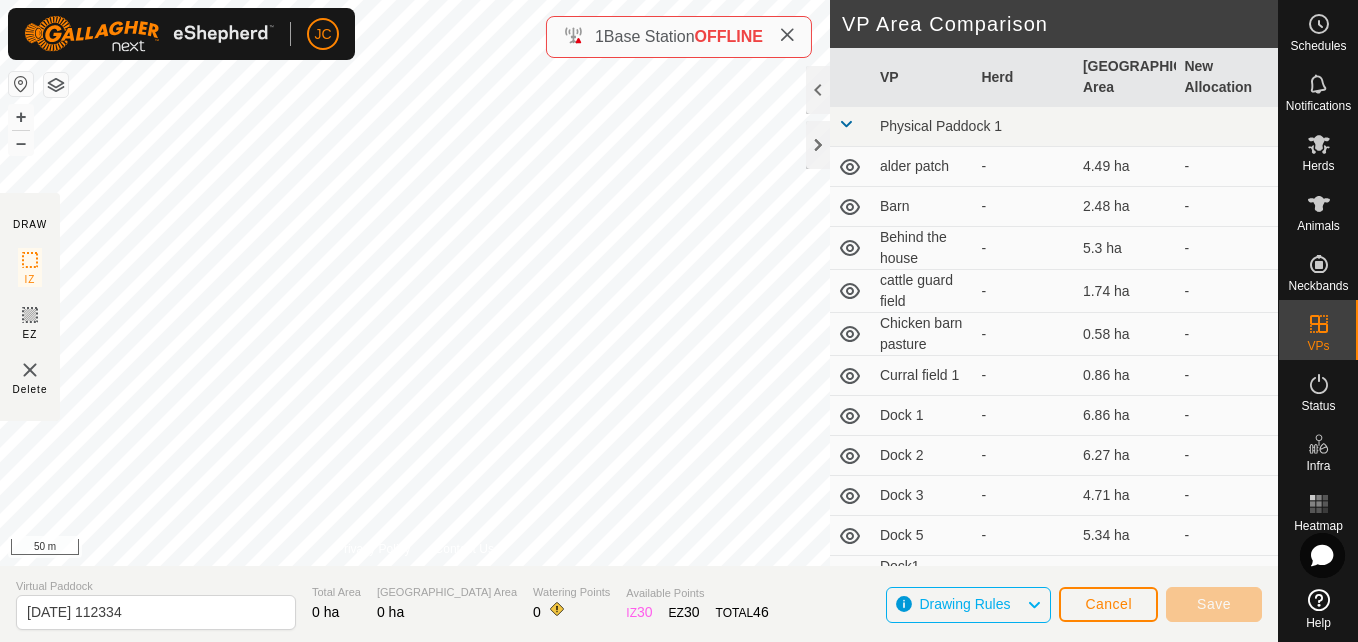 scroll, scrollTop: 200, scrollLeft: 0, axis: vertical 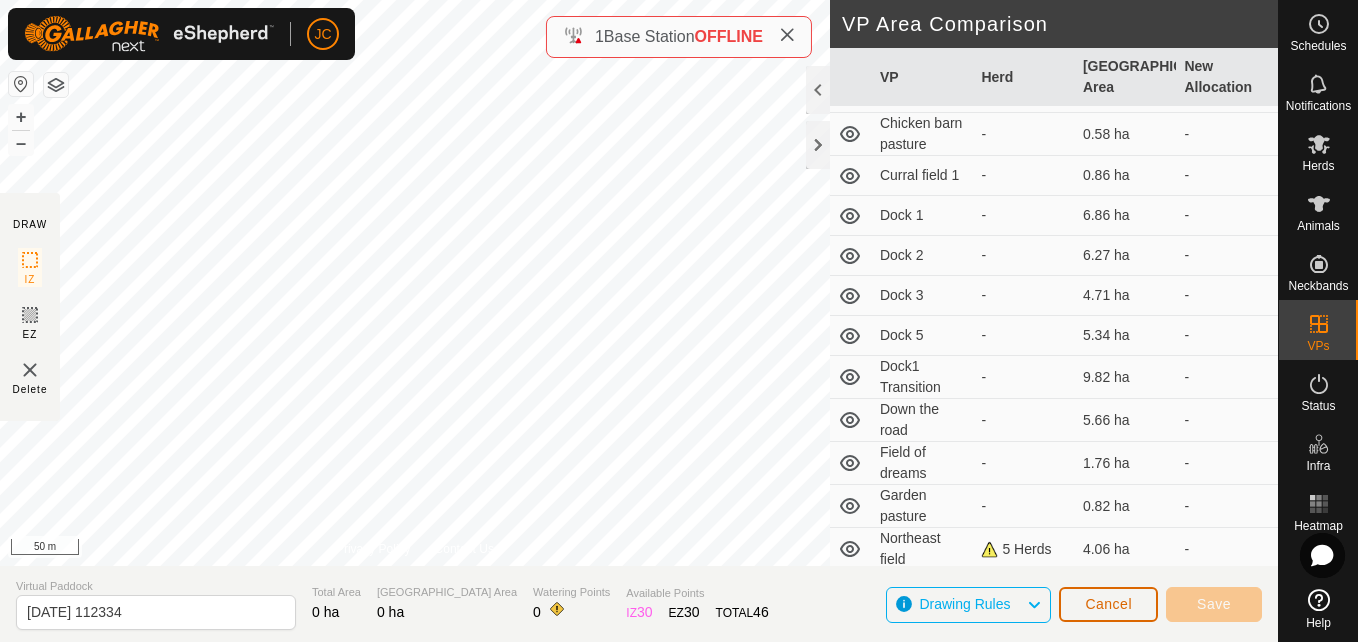 click on "Cancel" 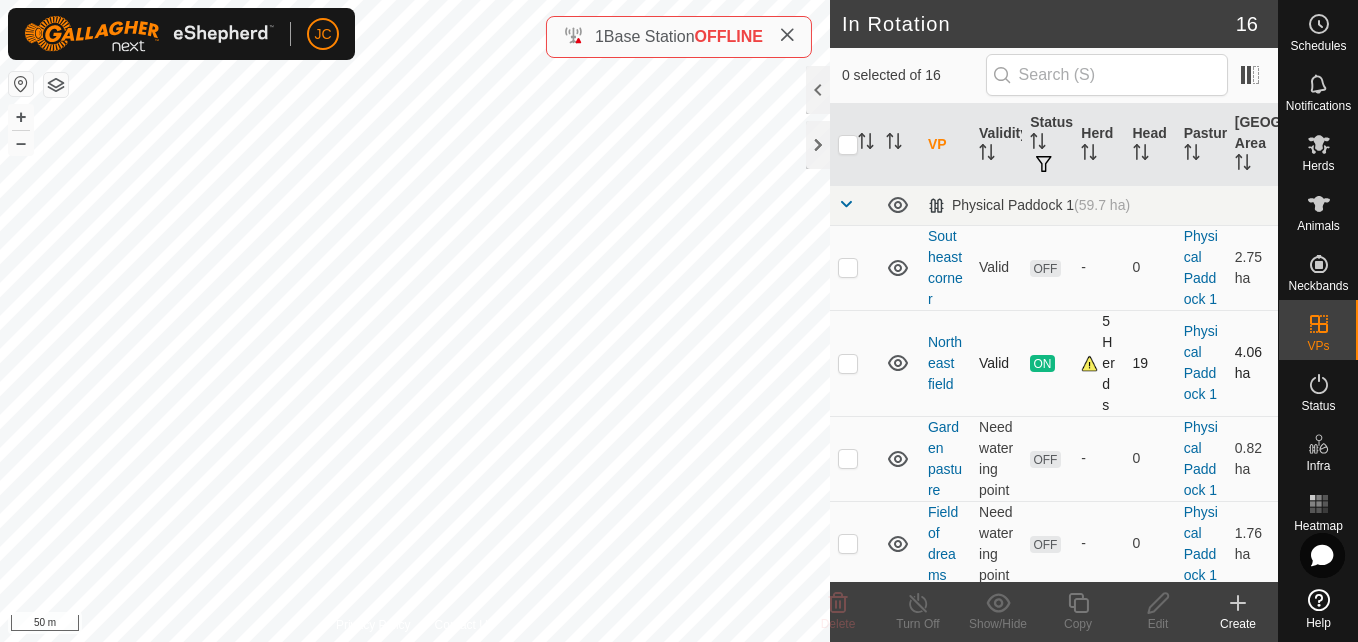 checkbox on "true" 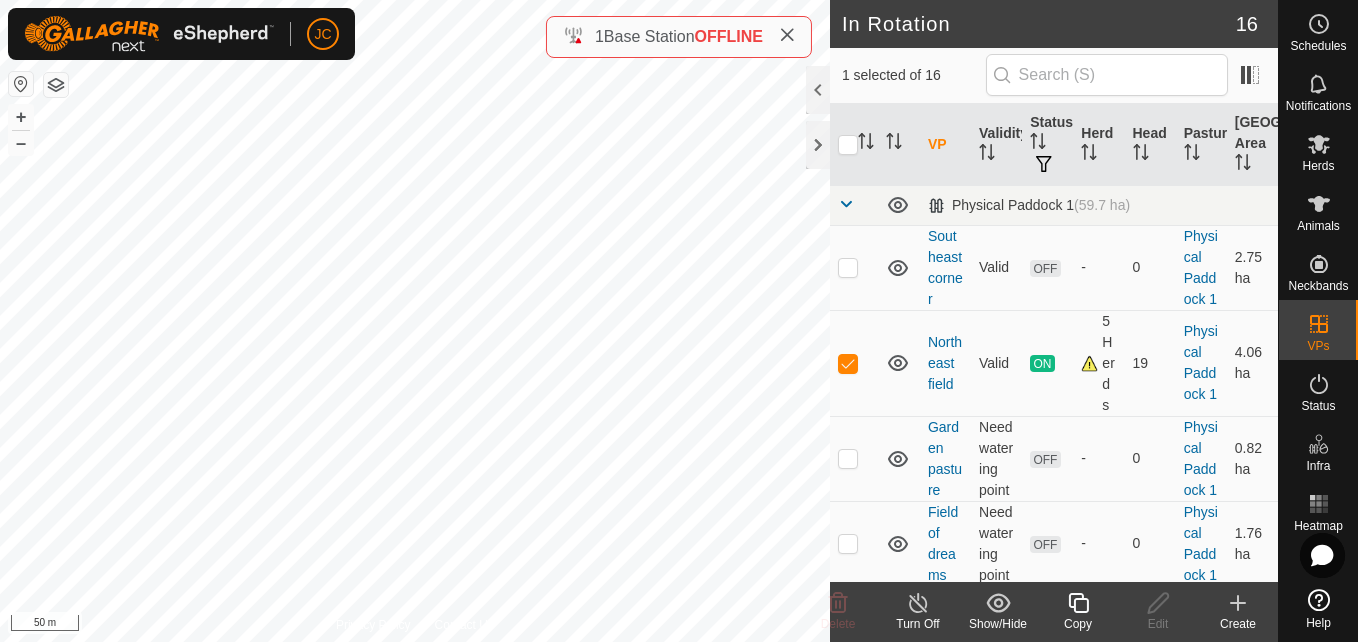 click 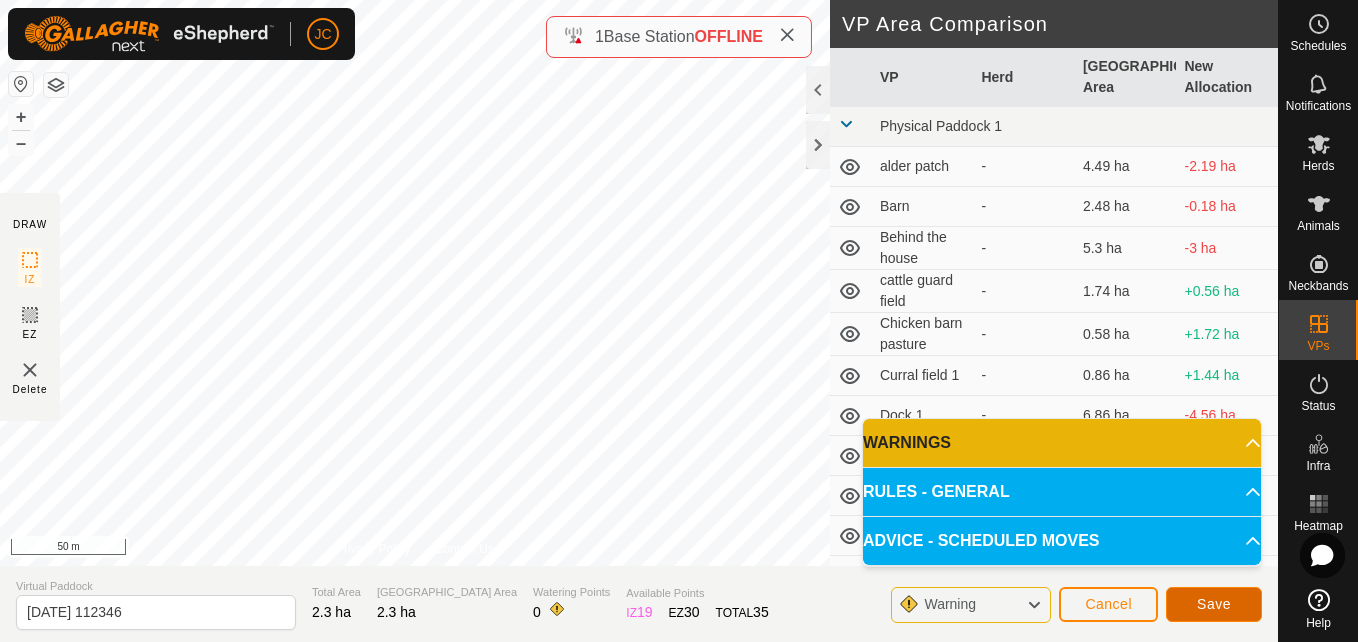 click on "Save" 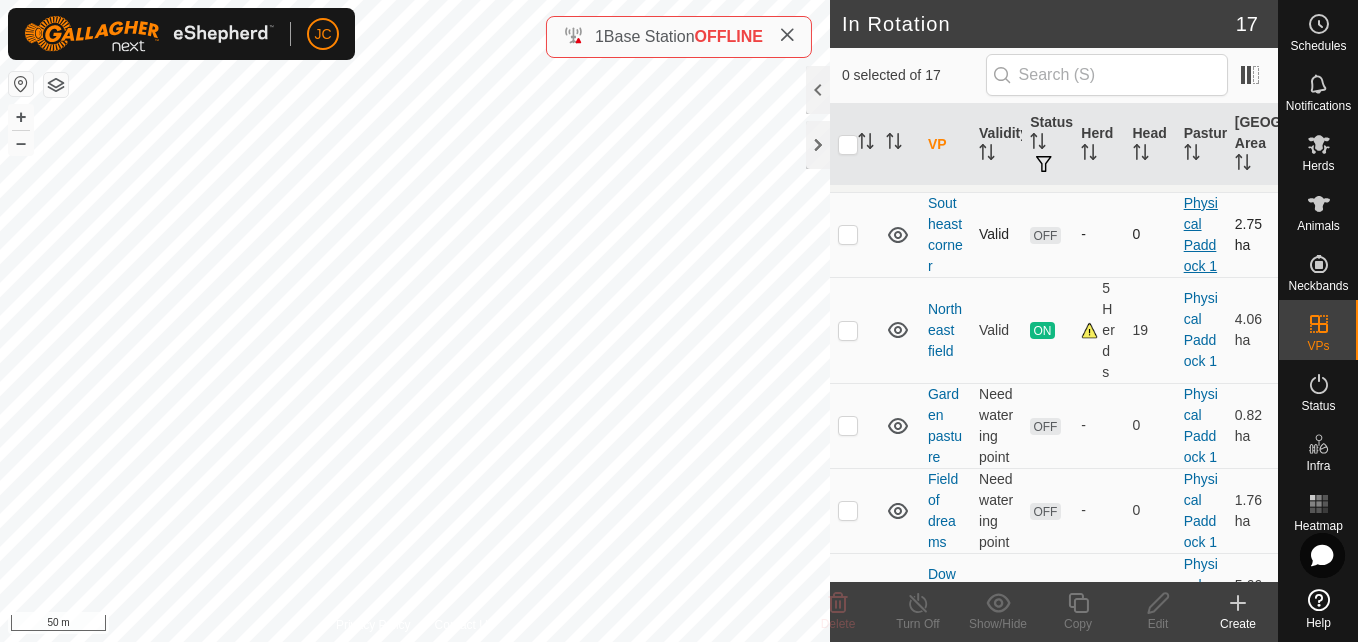 scroll, scrollTop: 0, scrollLeft: 0, axis: both 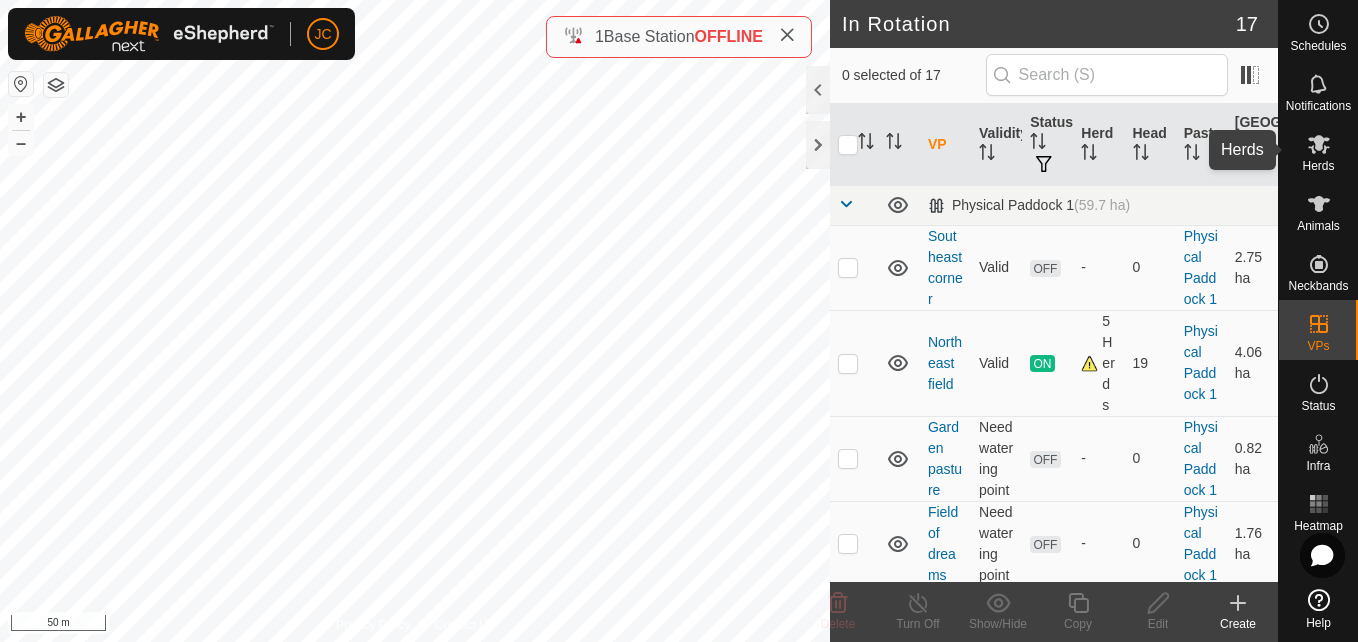 click on "Herds" at bounding box center (1318, 150) 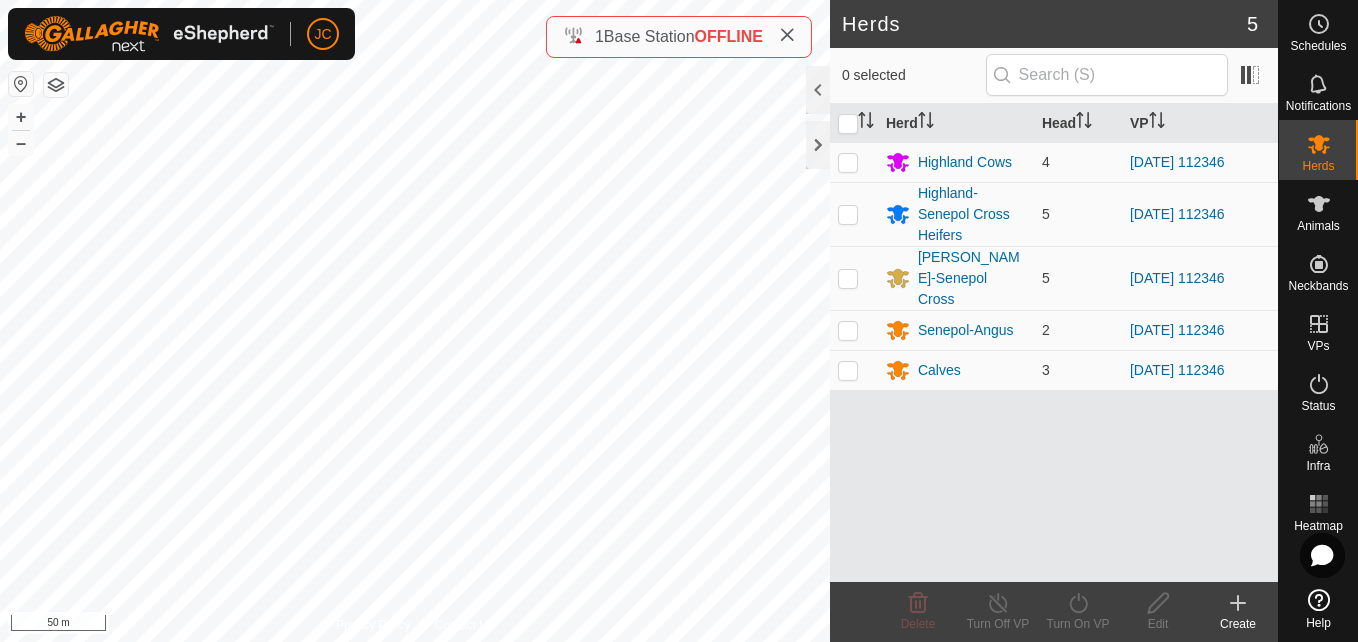 scroll, scrollTop: 0, scrollLeft: 0, axis: both 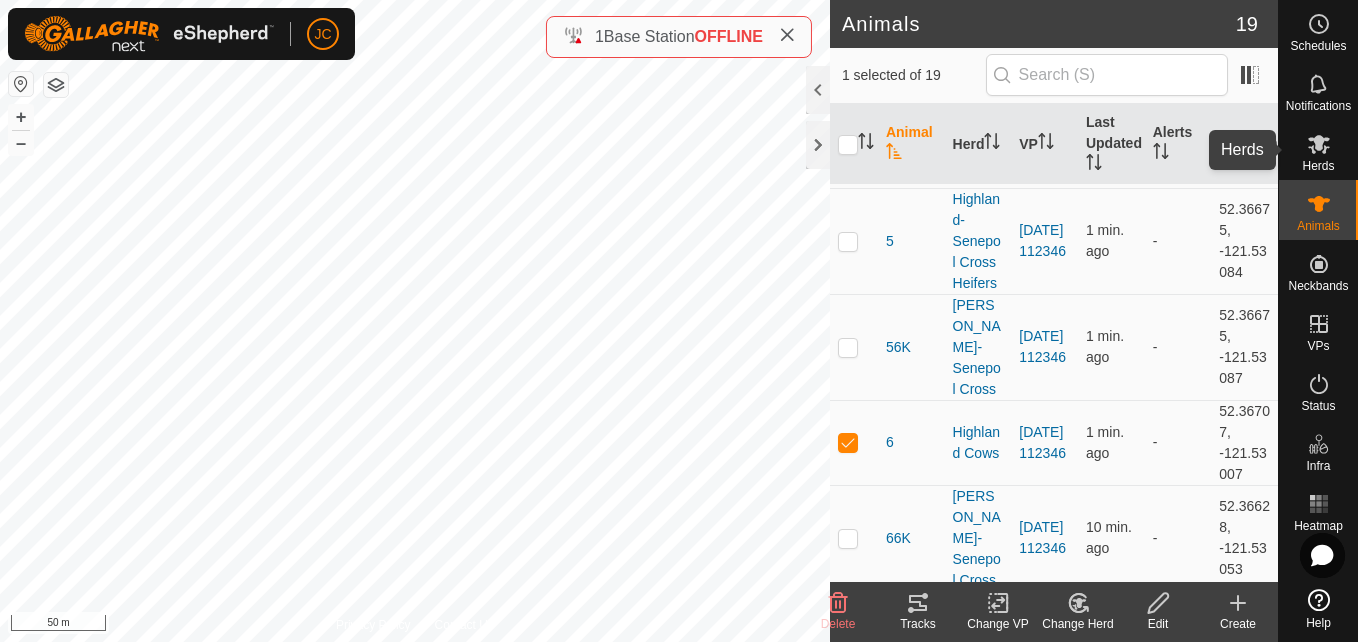 click on "Herds" at bounding box center (1318, 150) 